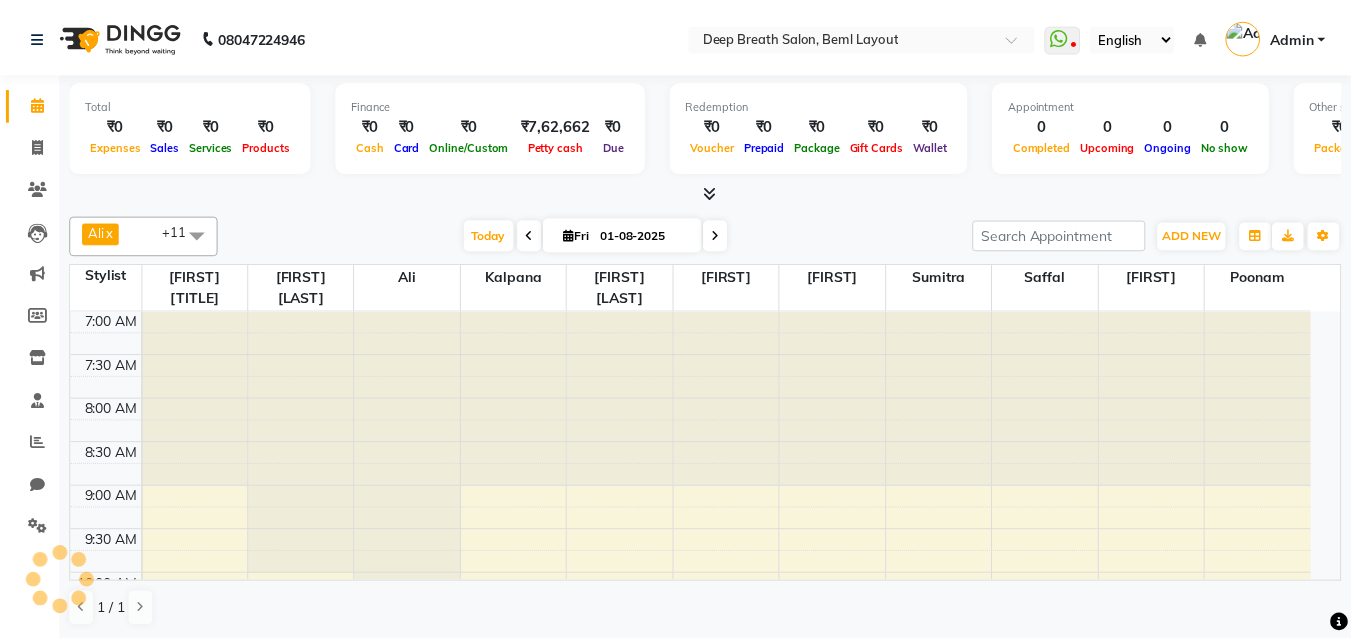 scroll, scrollTop: 0, scrollLeft: 0, axis: both 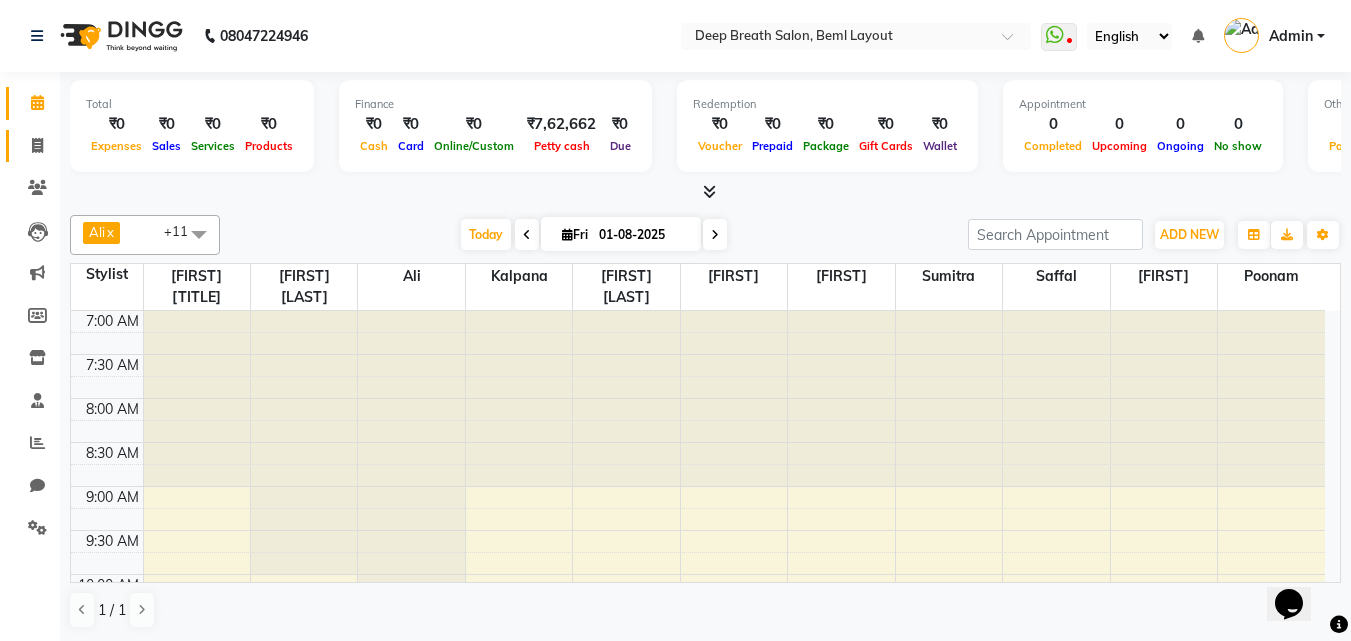 click on "Invoice" 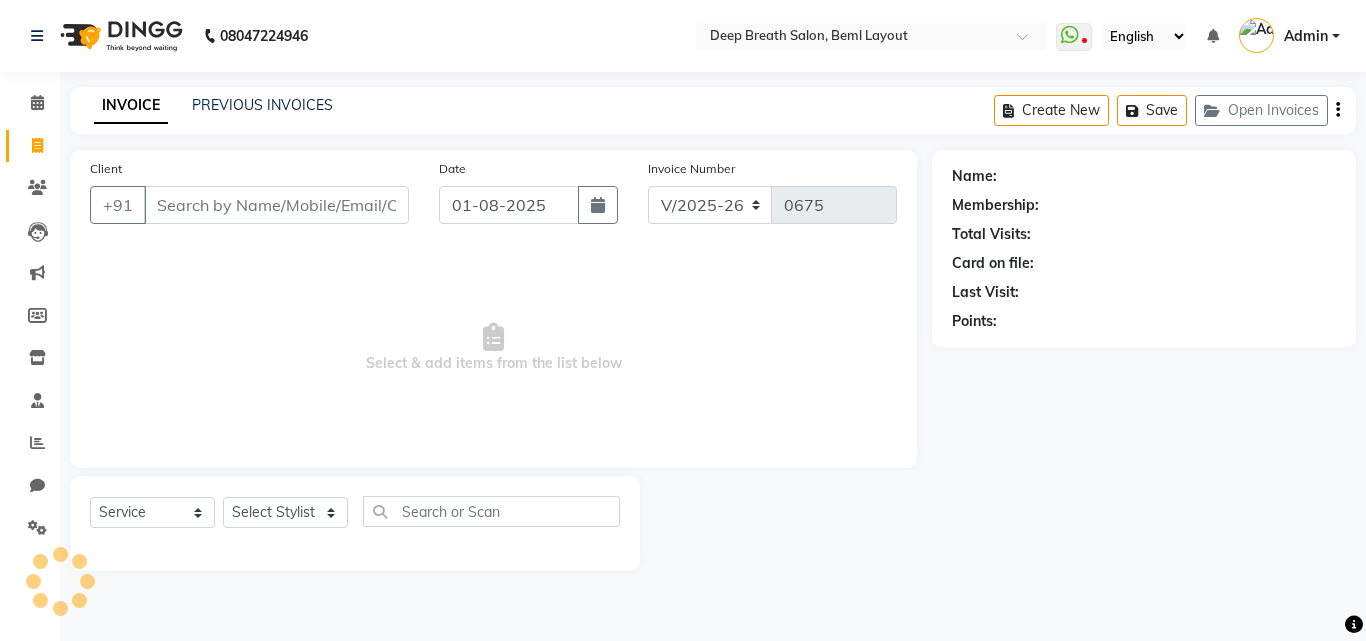click on "Client" at bounding box center (276, 205) 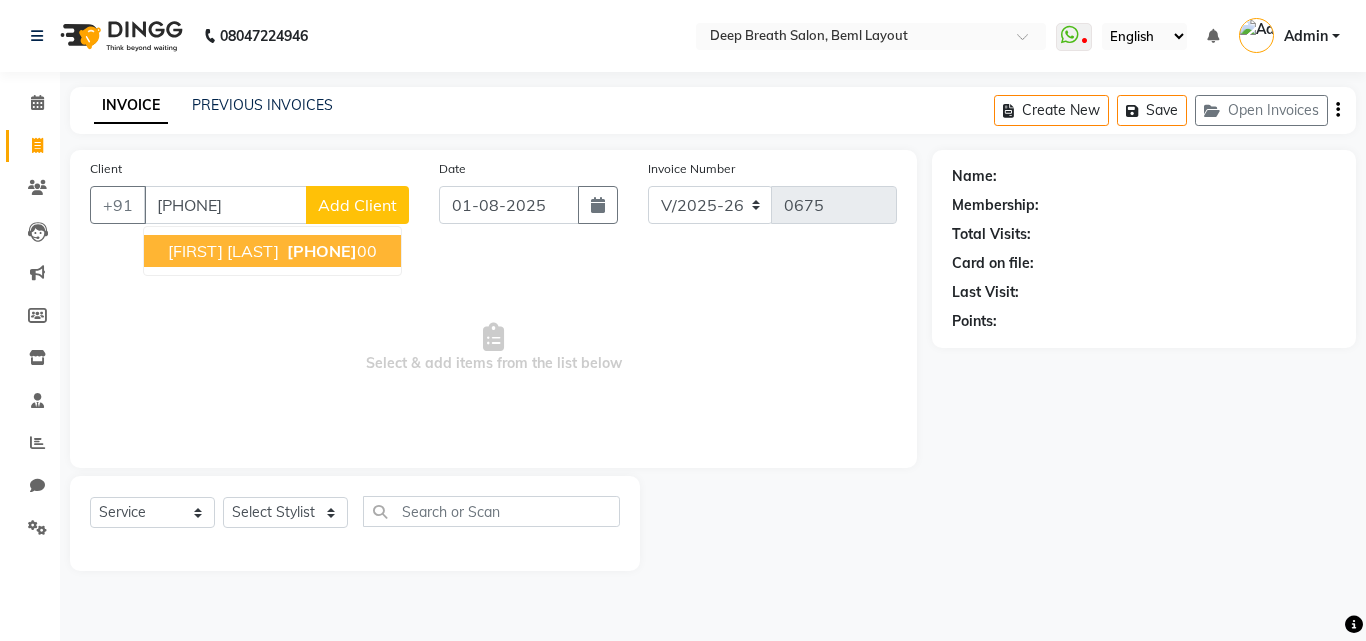click on "99643312 00" at bounding box center (330, 251) 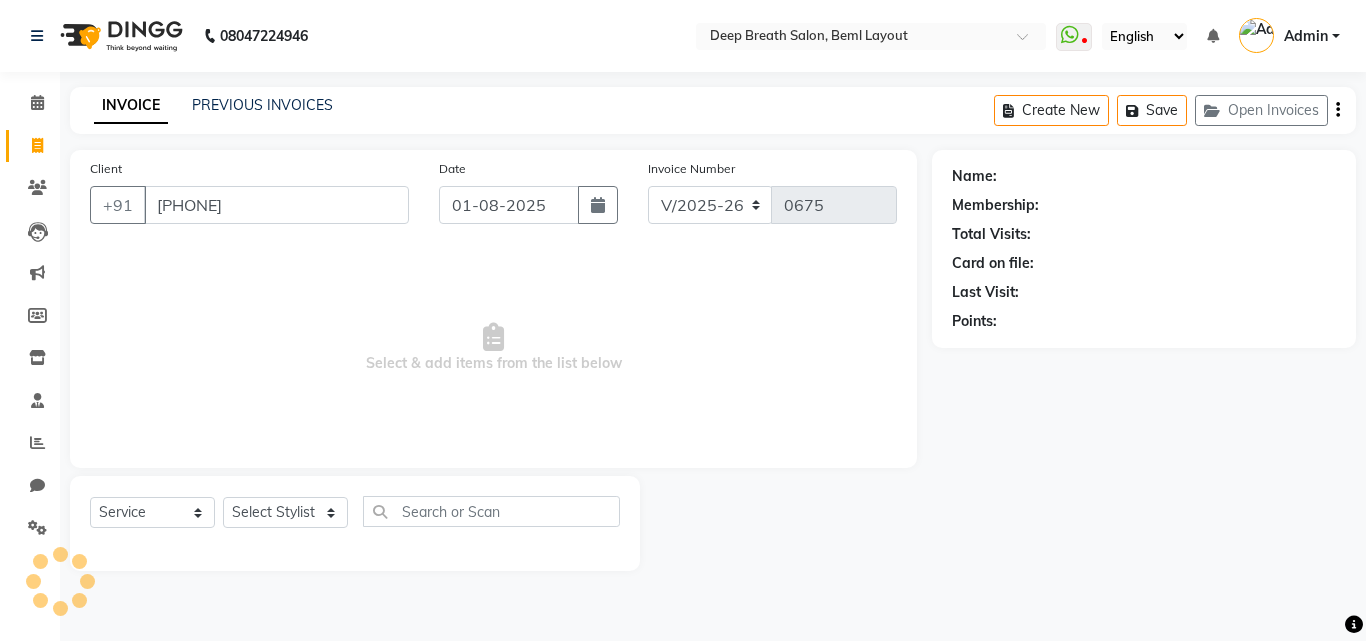 type on "[PHONE]" 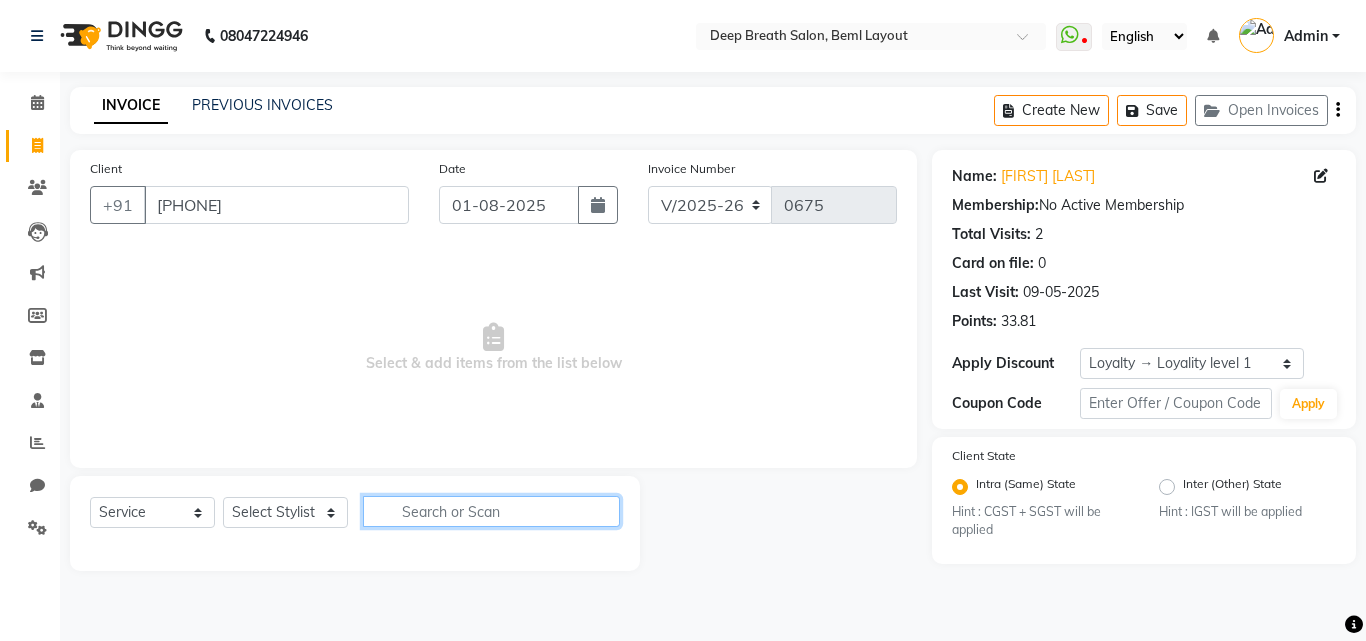 click 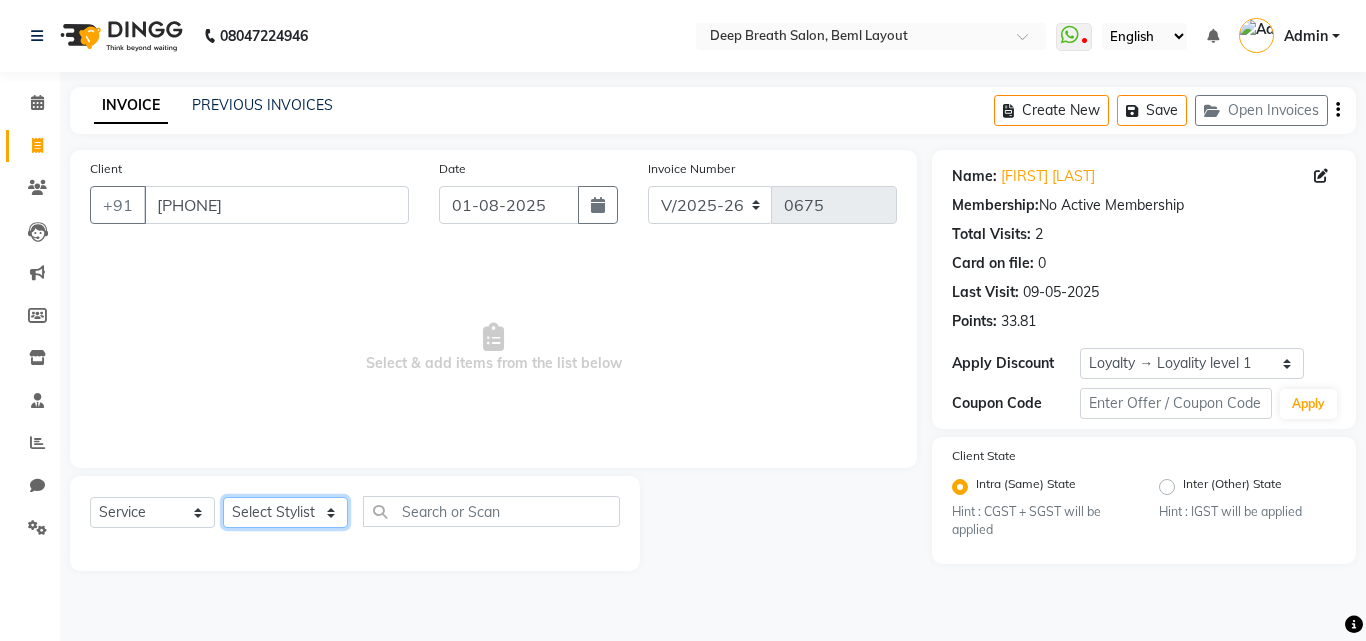click on "Select Stylist Ali Gufran Gulfam Kalpana Munmun Roy Nagesh Pallavi Mam Pavithra H C Poonam priyana  Saffal Shoyab Sumitra" 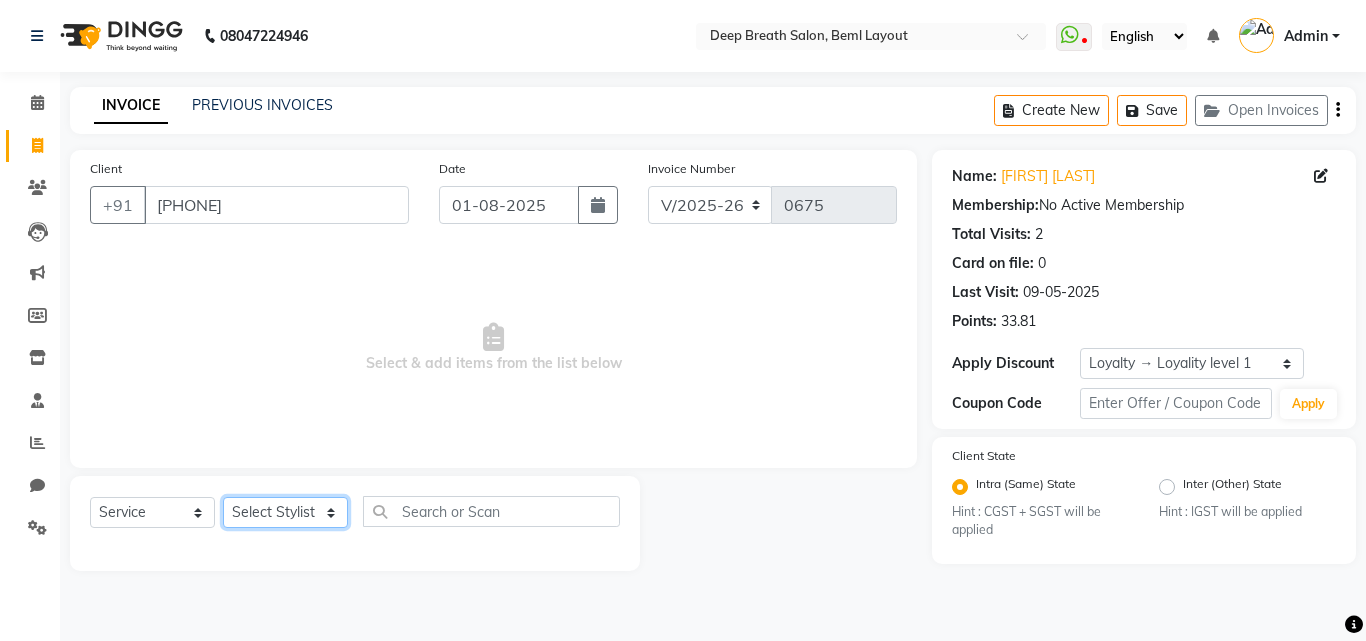 select on "35470" 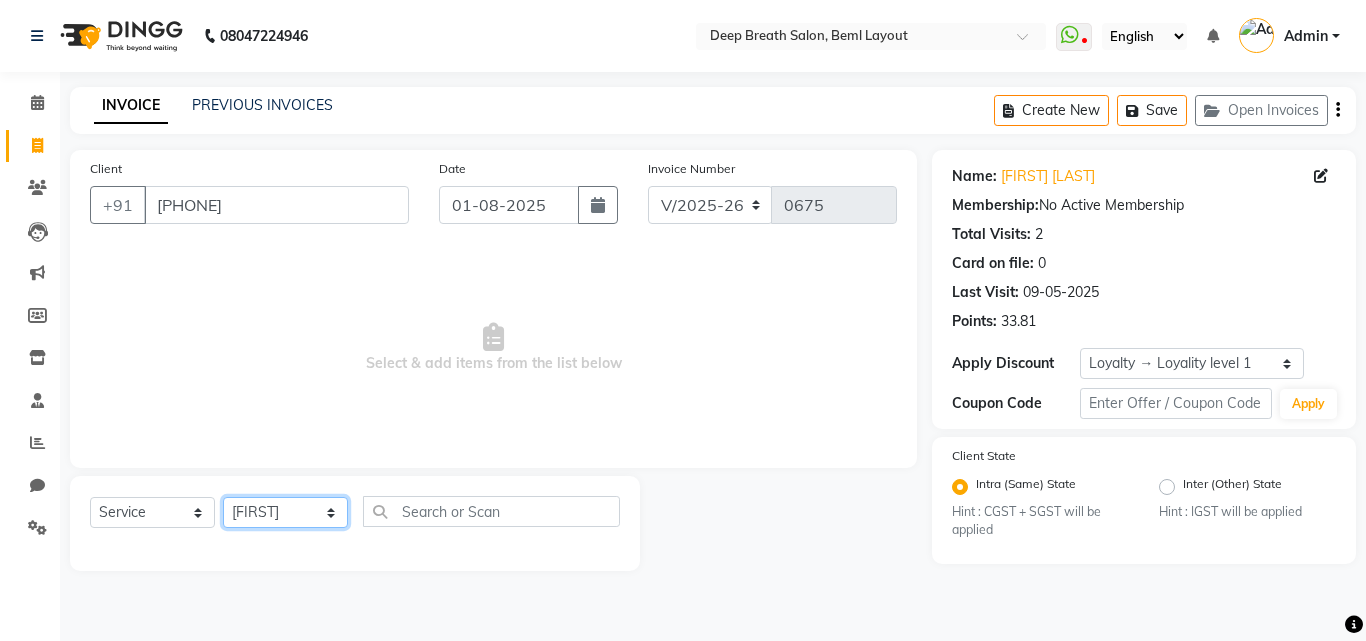 click on "Select Stylist Ali Gufran Gulfam Kalpana Munmun Roy Nagesh Pallavi Mam Pavithra H C Poonam priyana  Saffal Shoyab Sumitra" 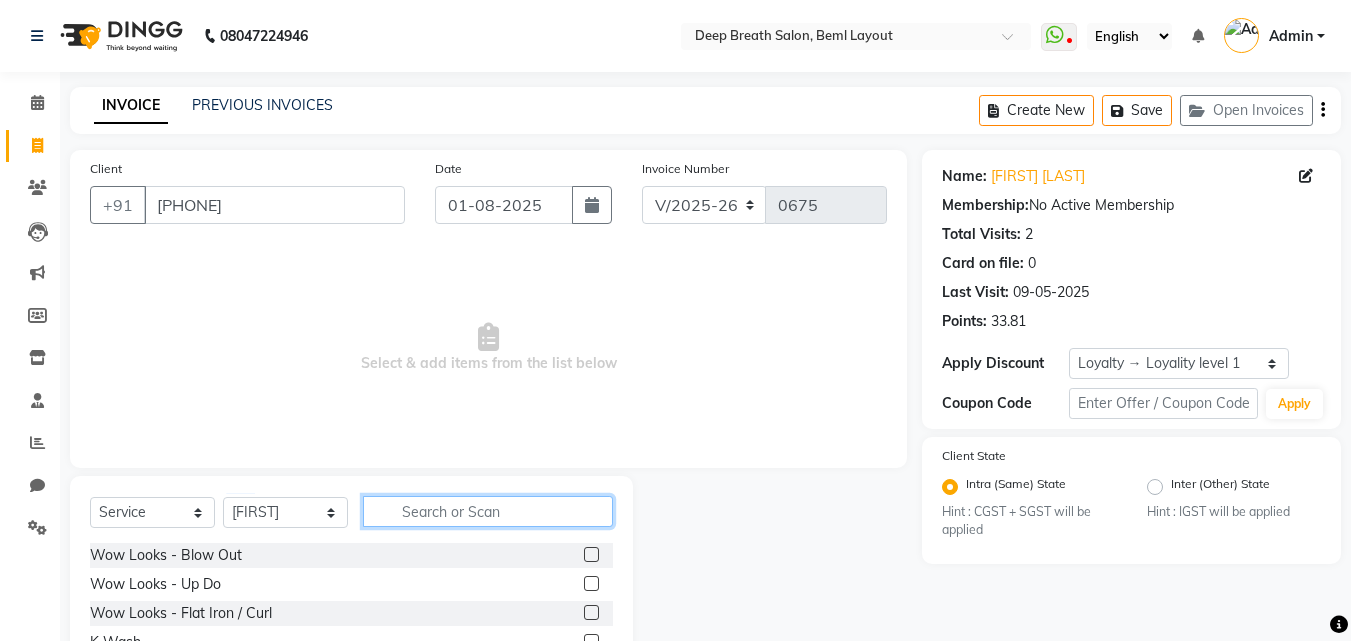 click 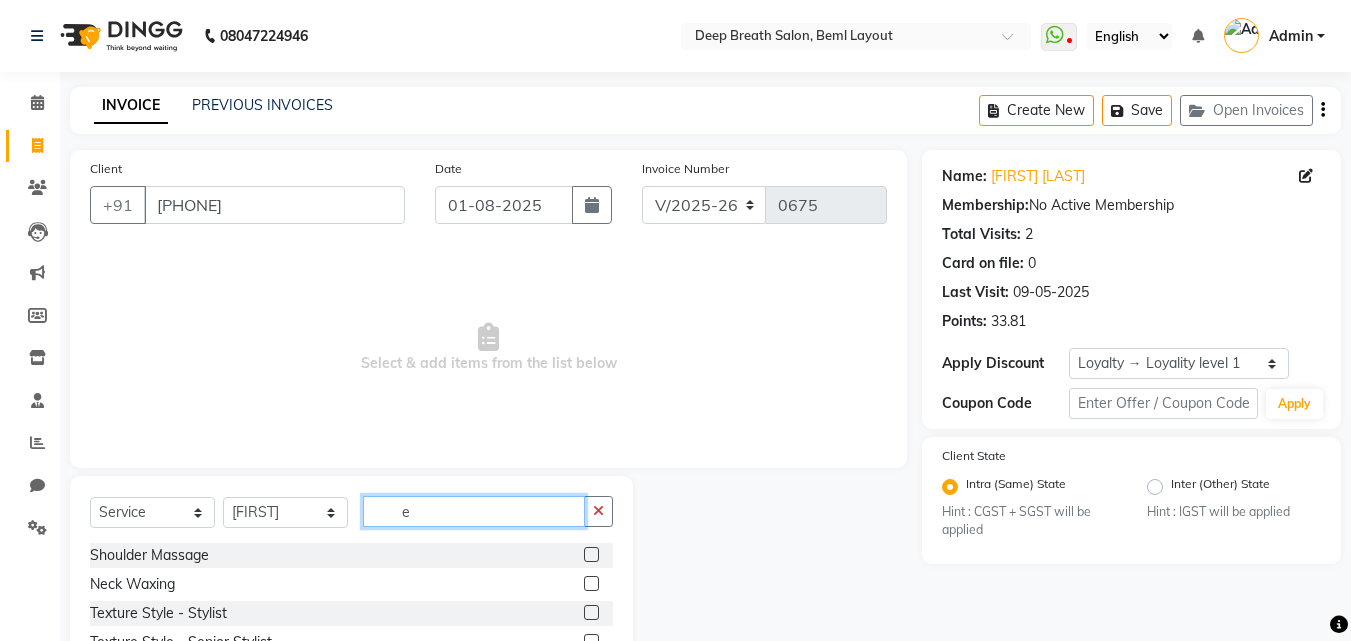 scroll, scrollTop: 160, scrollLeft: 0, axis: vertical 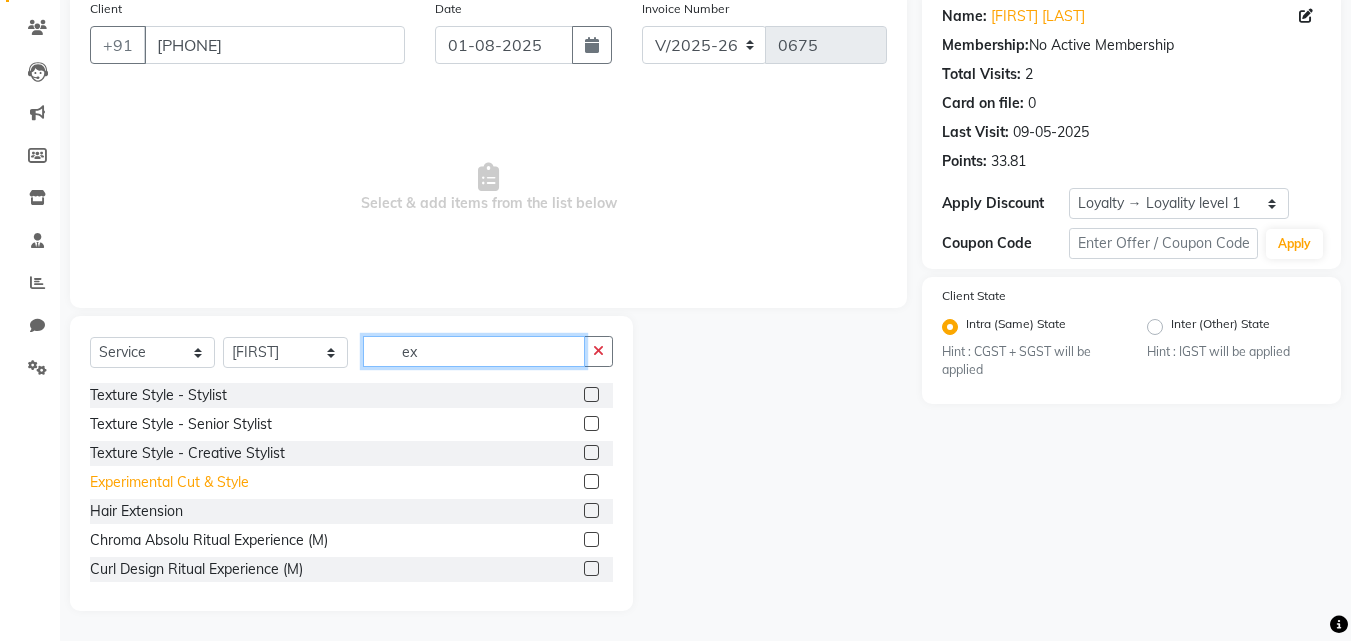 type on "ex" 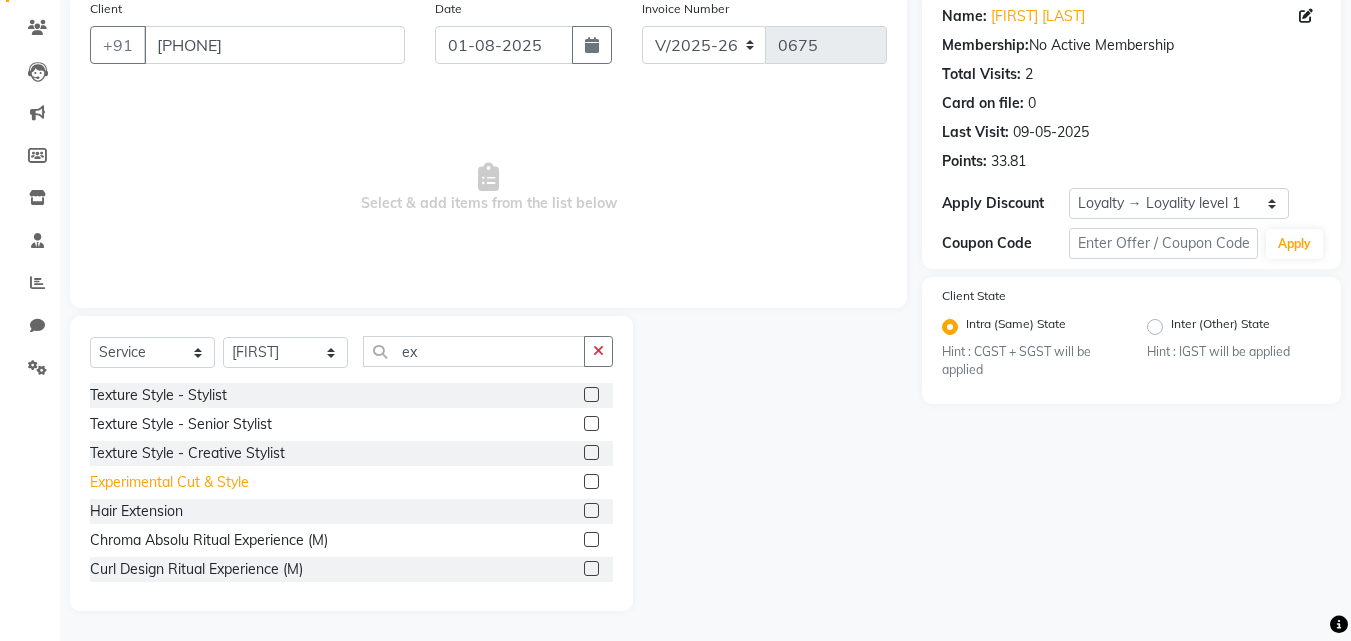 click on "Experimental Cut & Style" 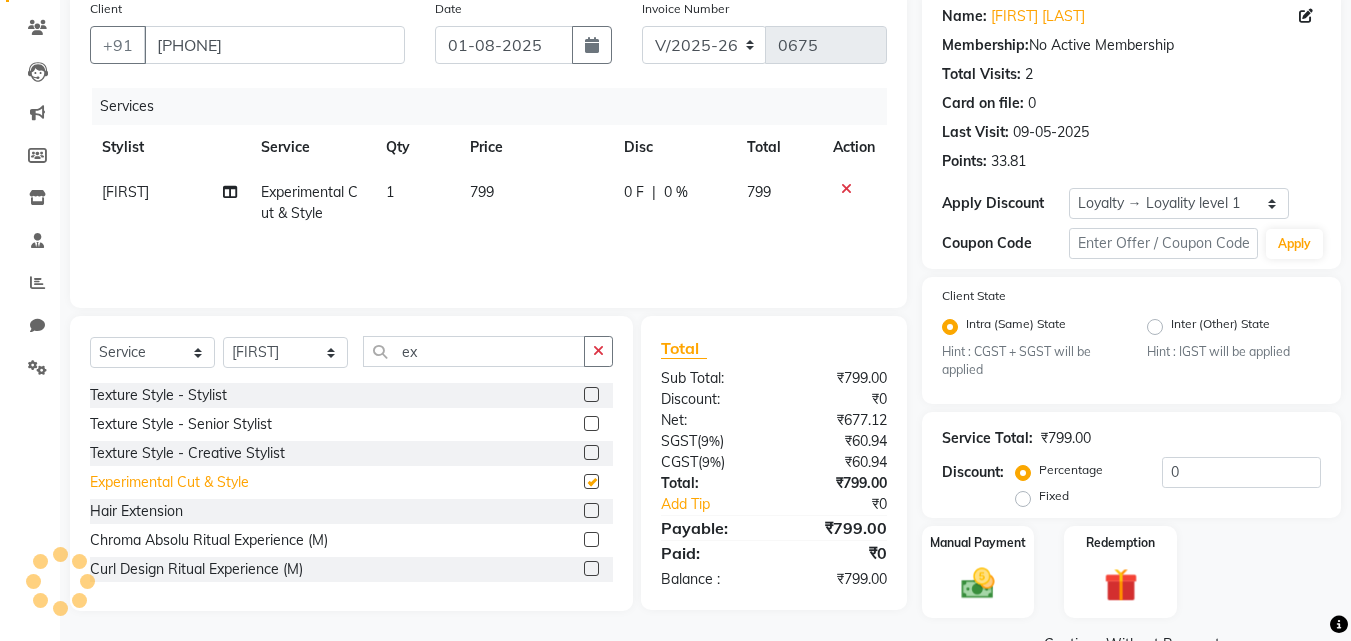 checkbox on "false" 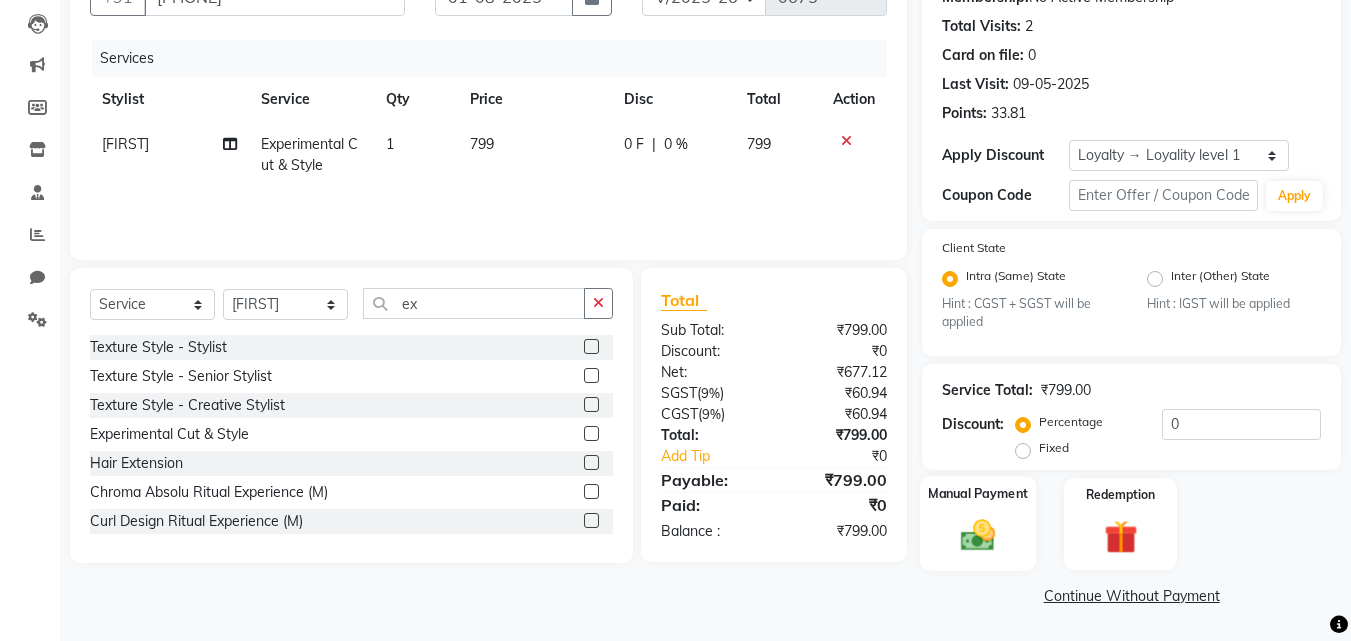 click 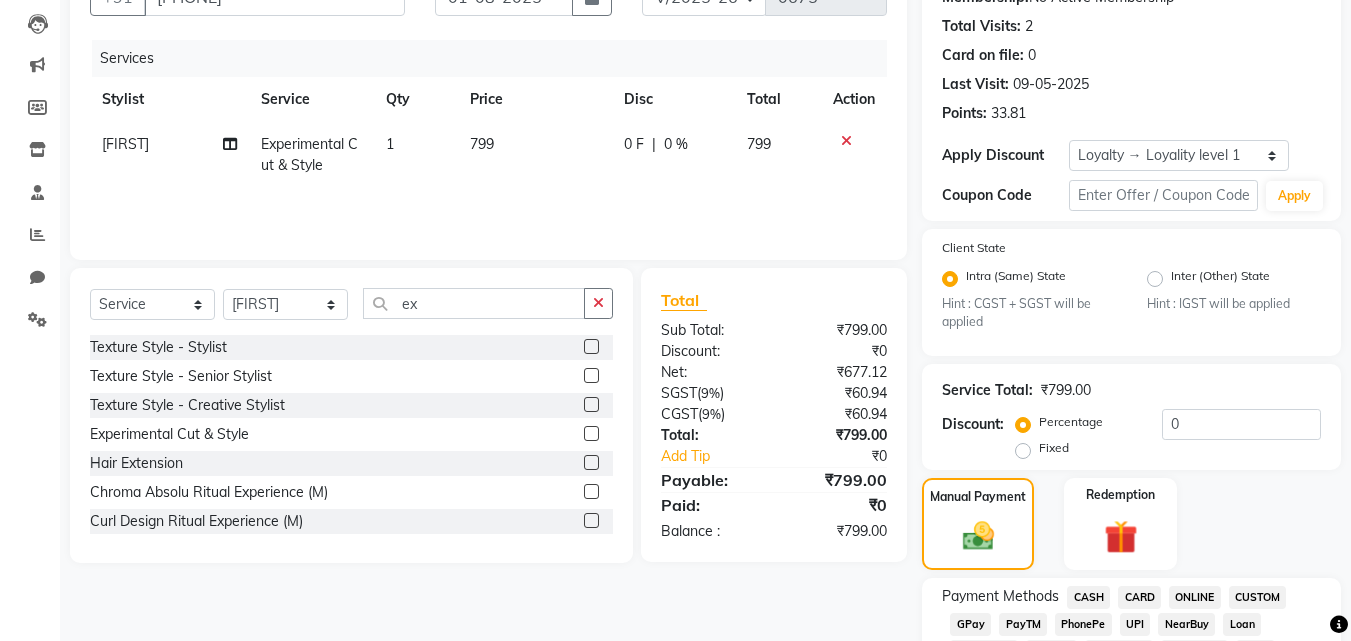 scroll, scrollTop: 808, scrollLeft: 0, axis: vertical 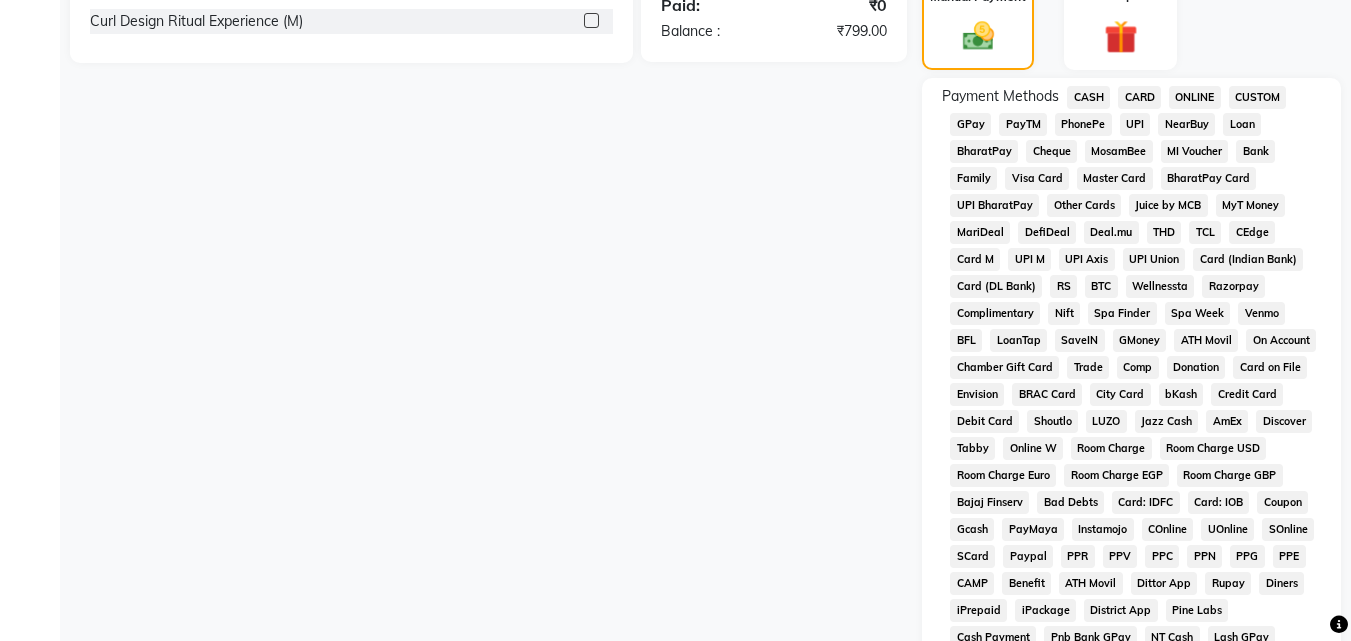 click on "CASH" 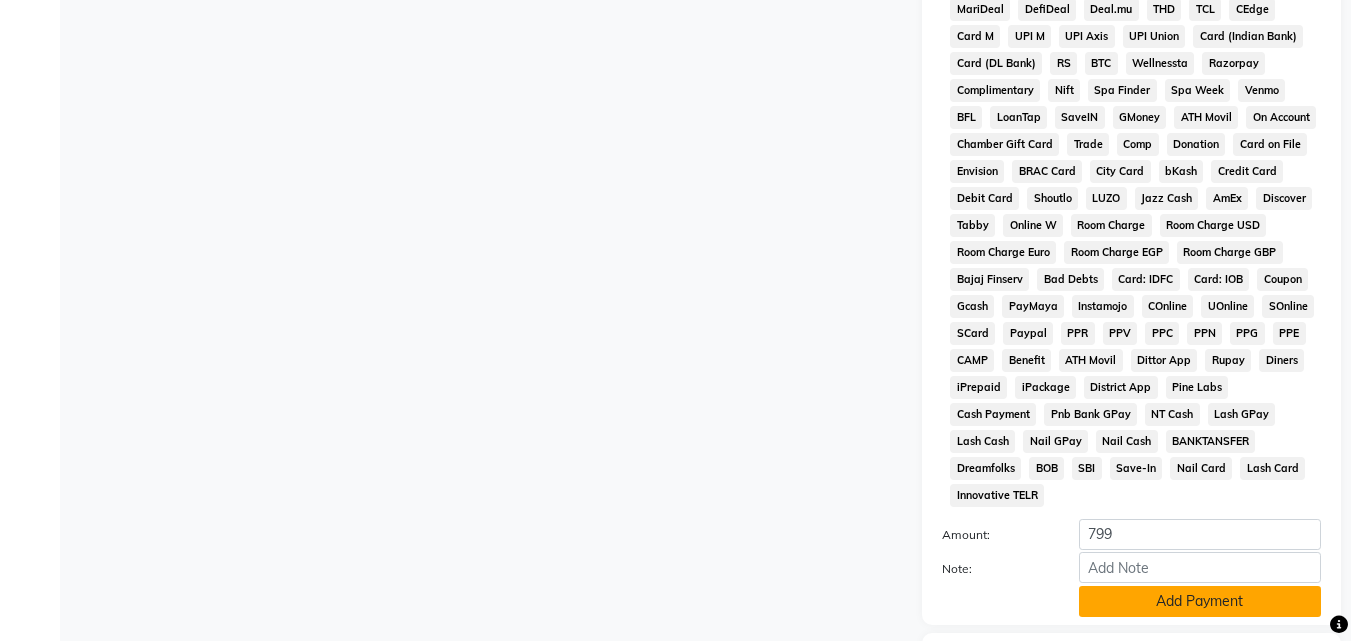 scroll, scrollTop: 1035, scrollLeft: 0, axis: vertical 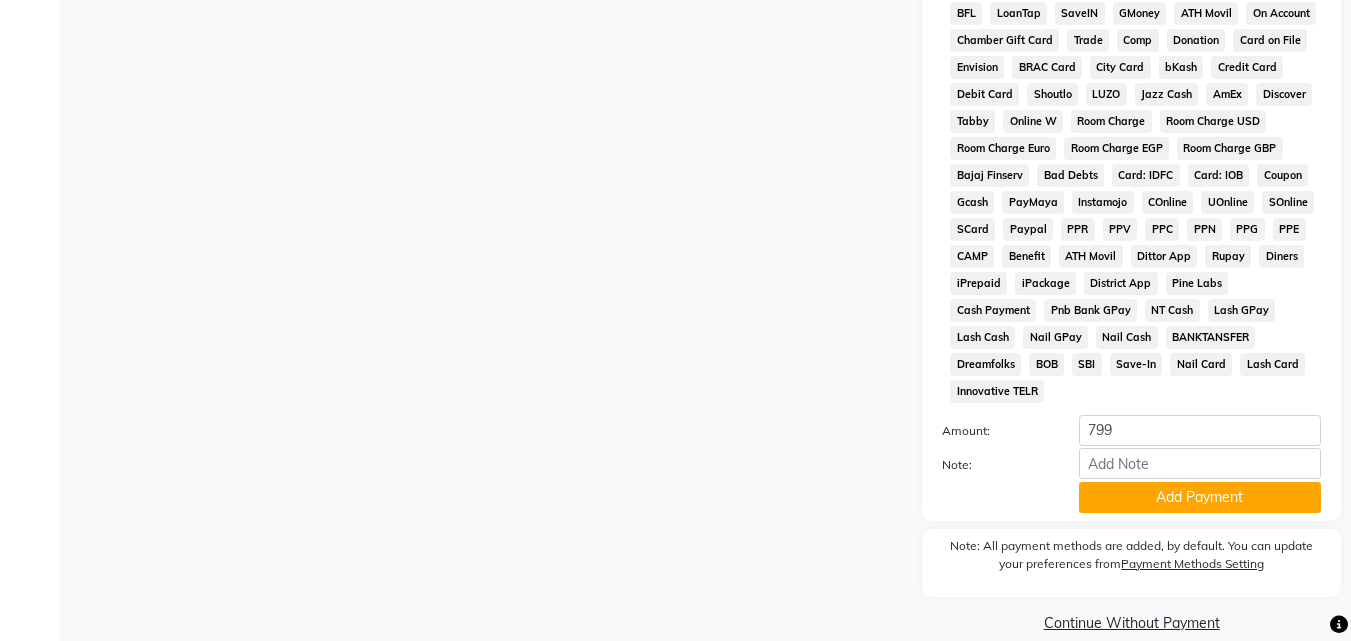 click on "Payment Methods  CASH   CARD   ONLINE   CUSTOM   GPay   PayTM   PhonePe   UPI   NearBuy   Loan   BharatPay   Cheque   MosamBee   MI Voucher   Bank   Family   Visa Card   Master Card   BharatPay Card   UPI BharatPay   Other Cards   Juice by MCB   MyT Money   MariDeal   DefiDeal   Deal.mu   THD   TCL   CEdge   Card M   UPI M   UPI Axis   UPI Union   Card (Indian Bank)   Card (DL Bank)   RS   BTC   Wellnessta   Razorpay   Complimentary   Nift   Spa Finder   Spa Week   Venmo   BFL   LoanTap   SaveIN   GMoney   ATH Movil   On Account   Chamber Gift Card   Trade   Comp   Donation   Card on File   Envision   BRAC Card   City Card   bKash   Credit Card   Debit Card   Shoutlo   LUZO   Jazz Cash   AmEx   Discover   Tabby   Online W   Room Charge   Room Charge USD   Room Charge Euro   Room Charge EGP   Room Charge GBP   Bajaj Finserv   Bad Debts   Card: IDFC   Card: IOB   Coupon   Gcash   PayMaya   Instamojo   COnline   UOnline   SOnline   SCard   Paypal   PPR   PPV   PPC   PPN   PPG   PPE   CAMP   Benefit   ATH Movil" 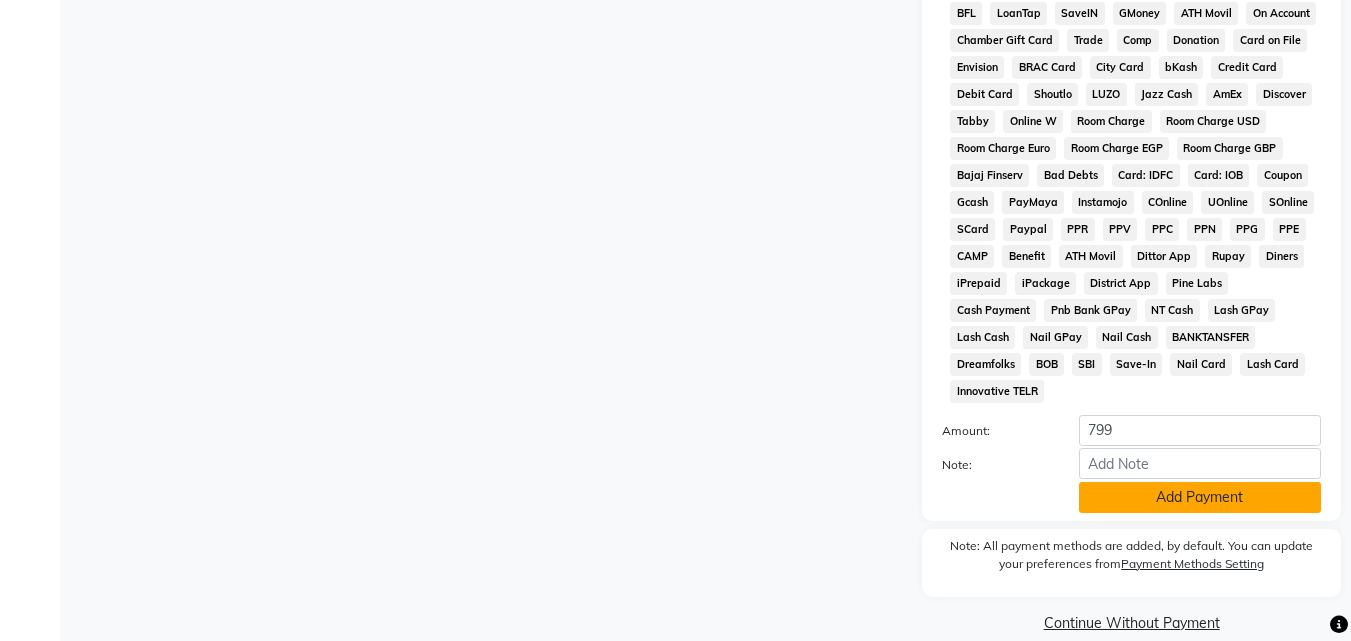 click on "Add Payment" 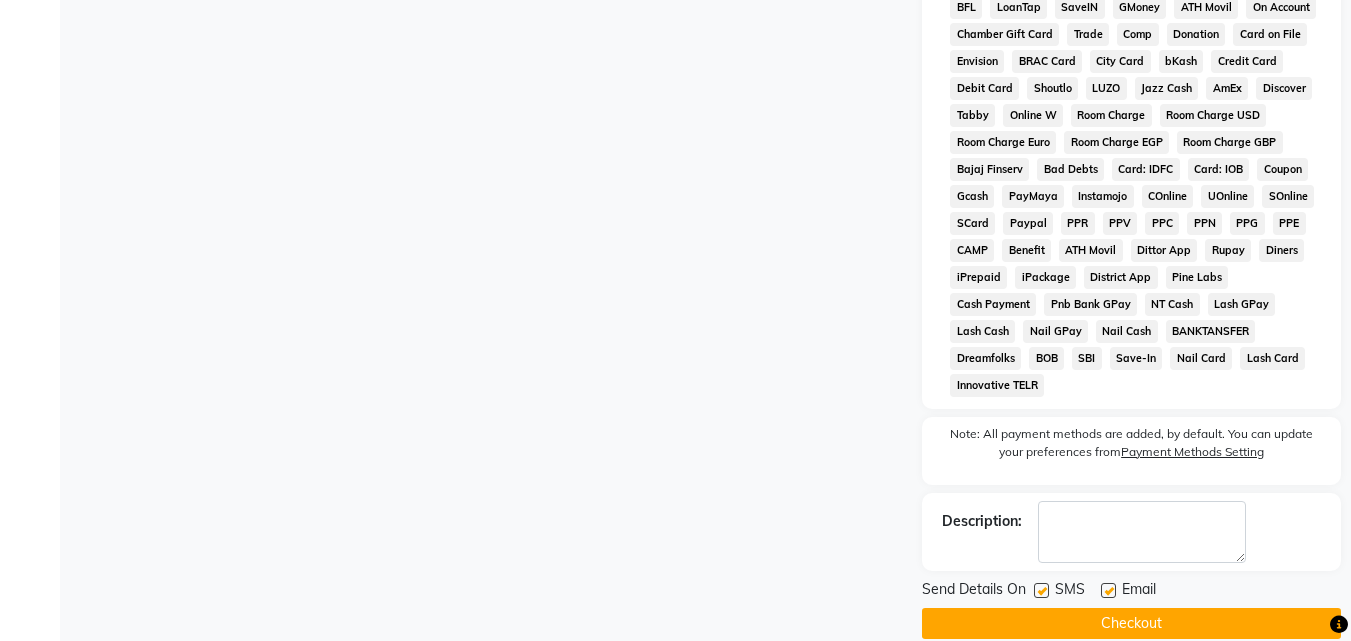 scroll, scrollTop: 1042, scrollLeft: 0, axis: vertical 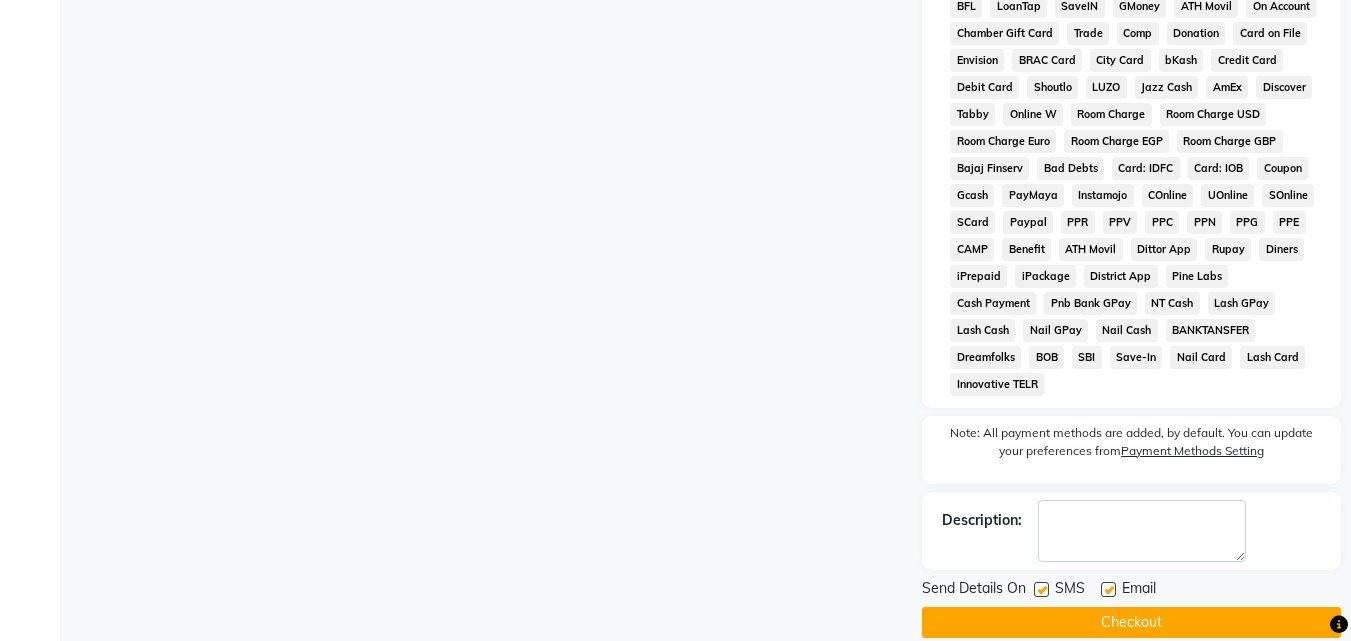 click on "Checkout" 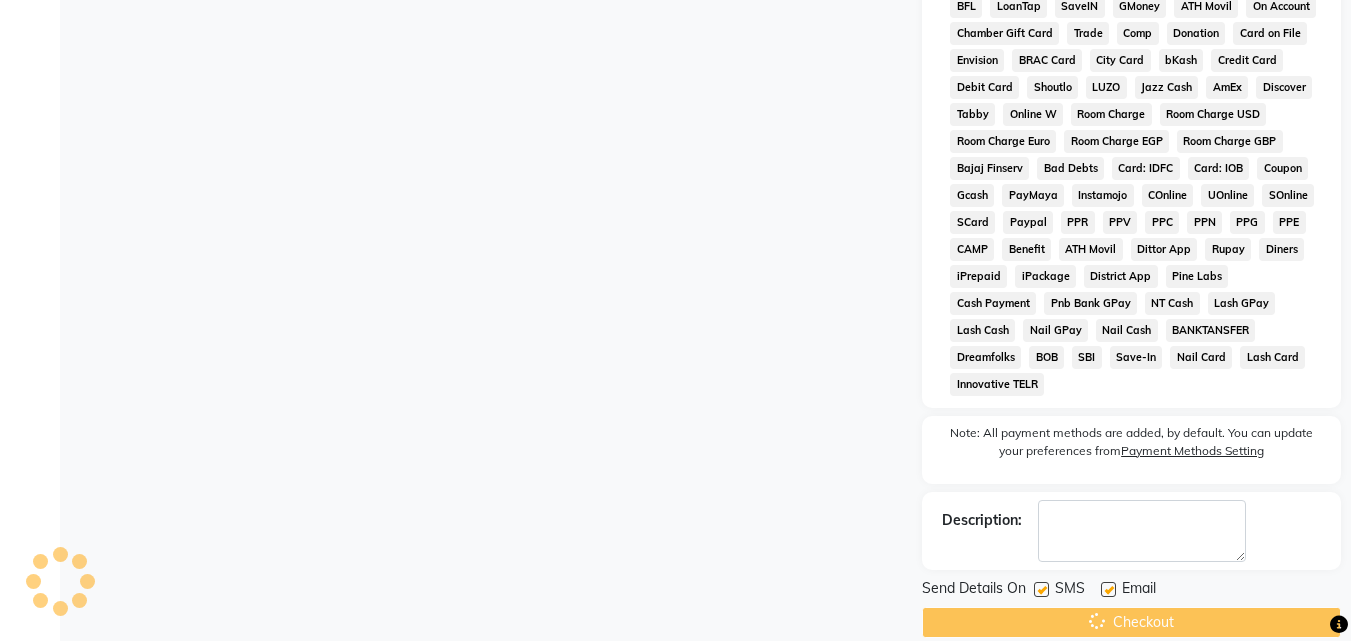 click on "Checkout" 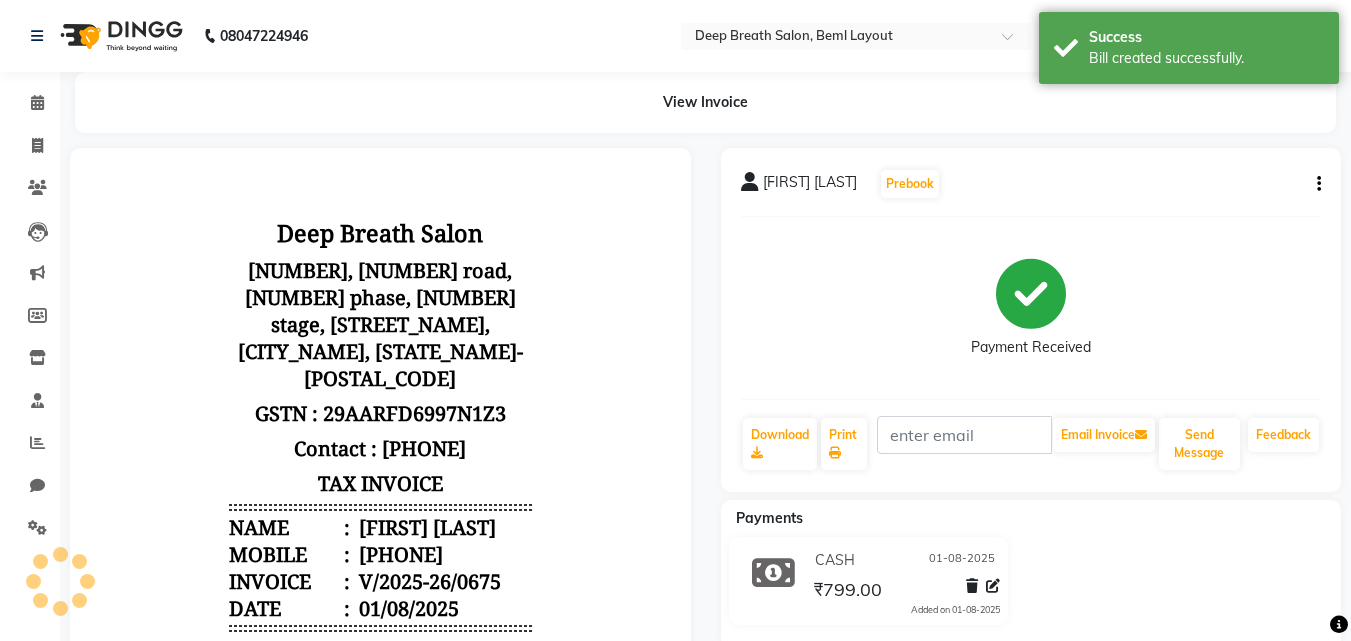 scroll, scrollTop: 0, scrollLeft: 0, axis: both 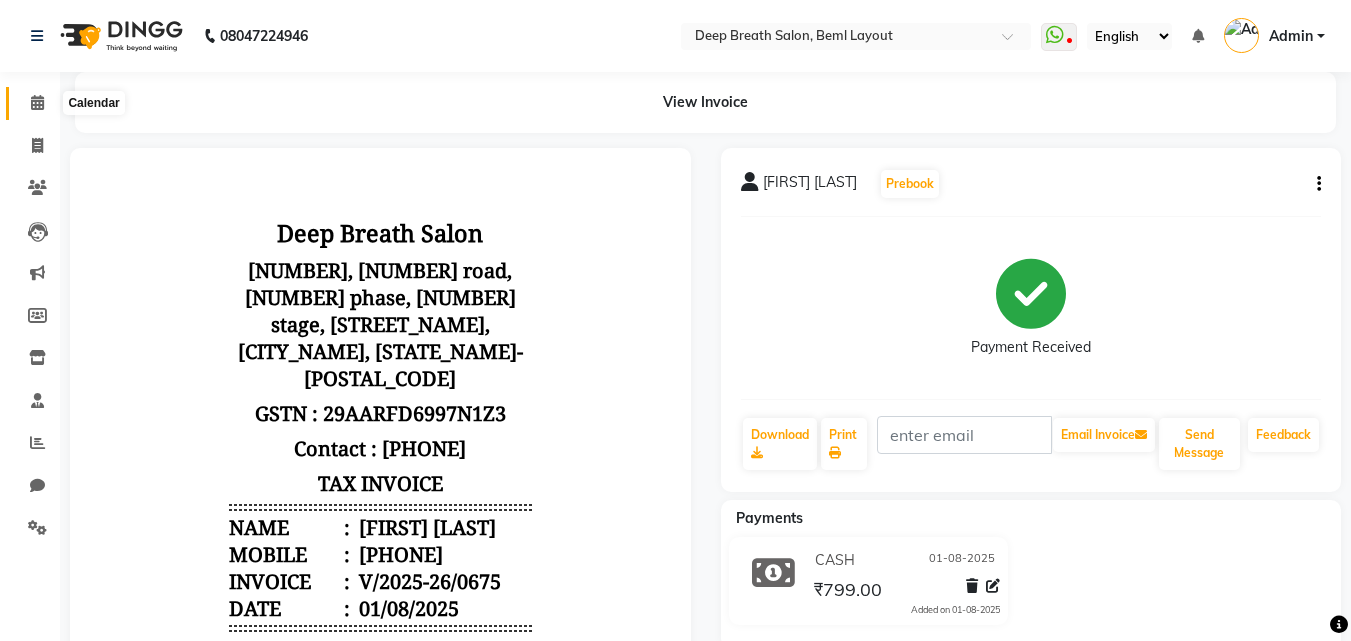 click 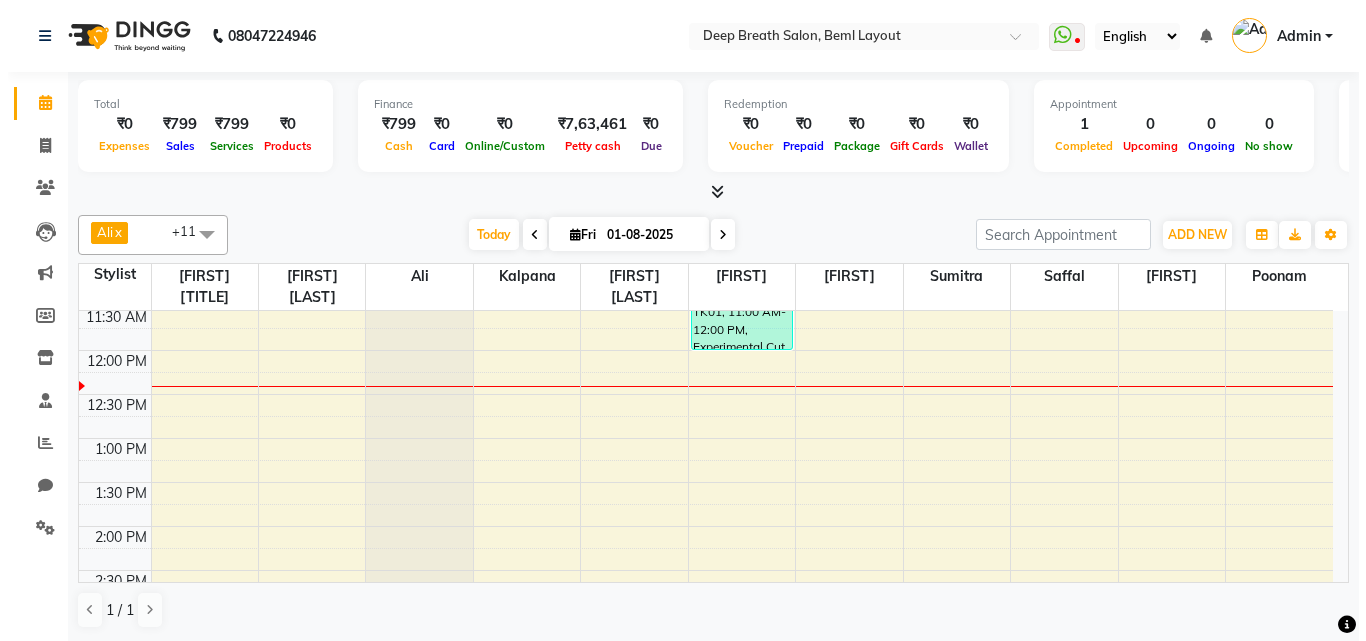 scroll, scrollTop: 200, scrollLeft: 0, axis: vertical 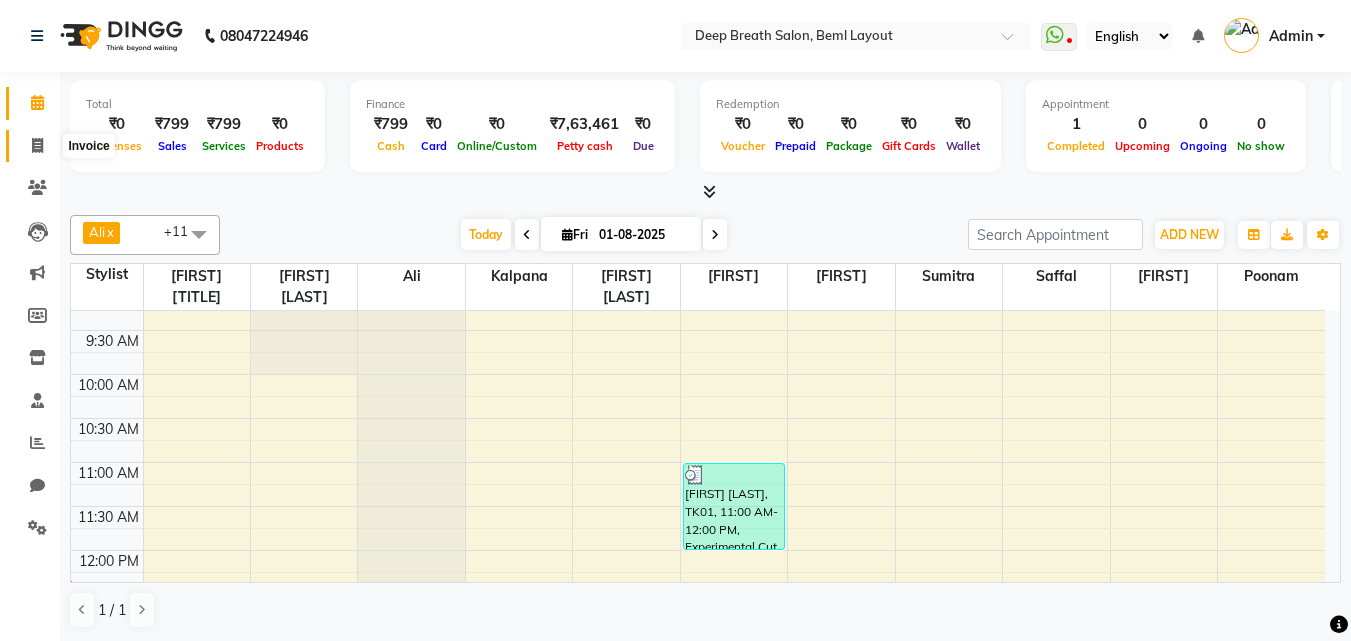 click 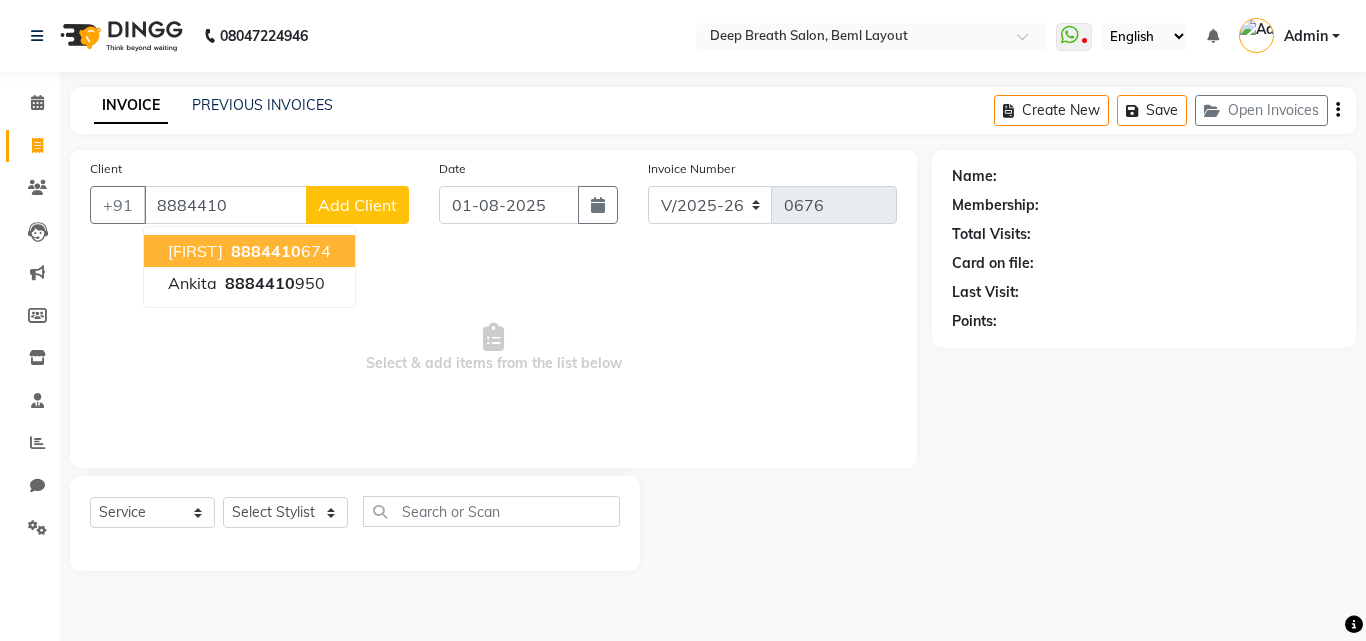 click on "8884410" at bounding box center (266, 251) 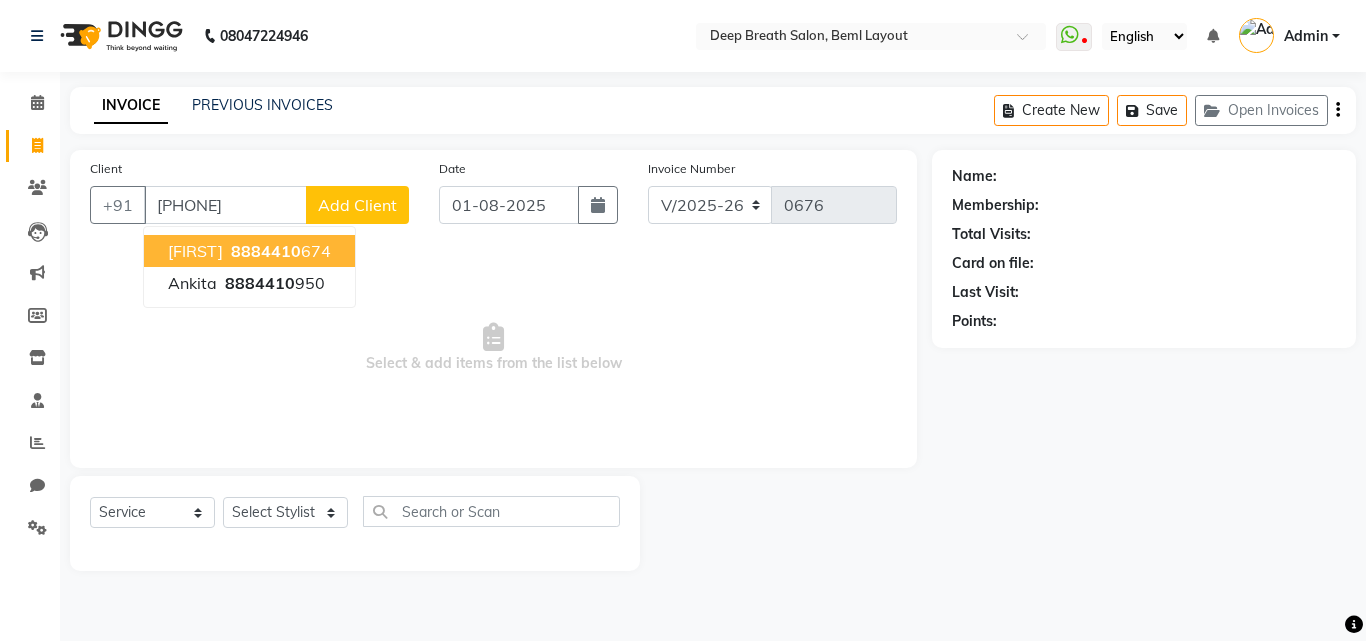 type on "[PHONE]" 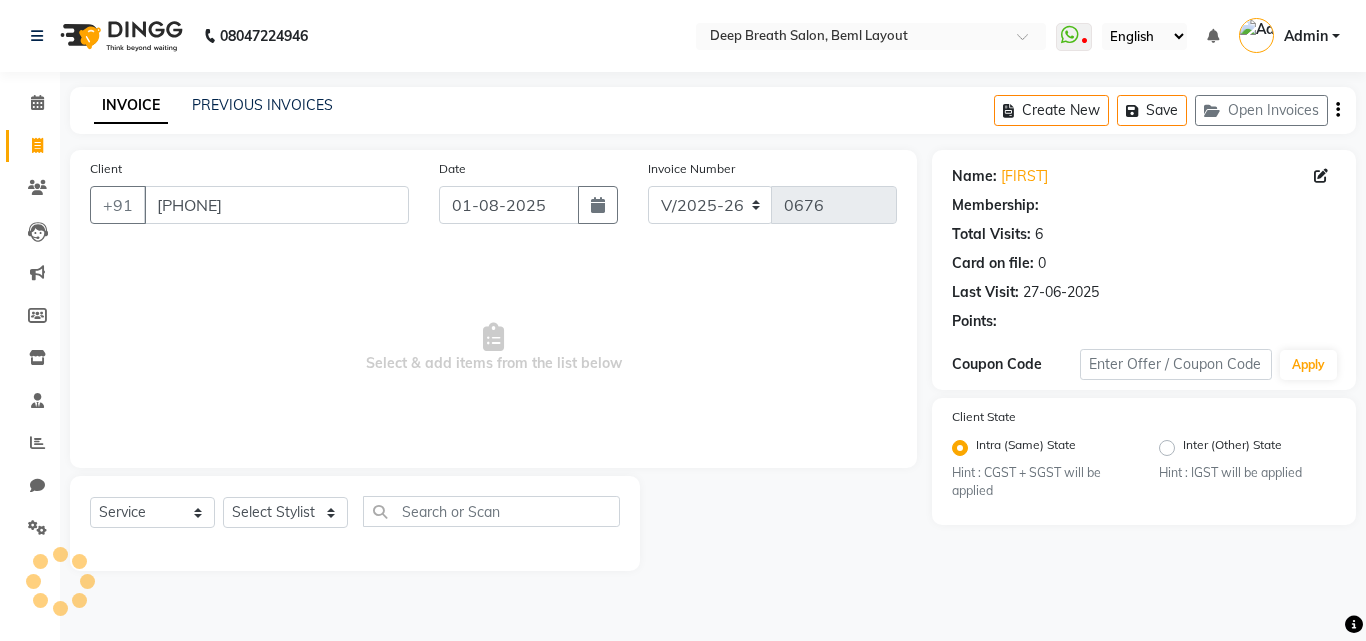 select on "1: Object" 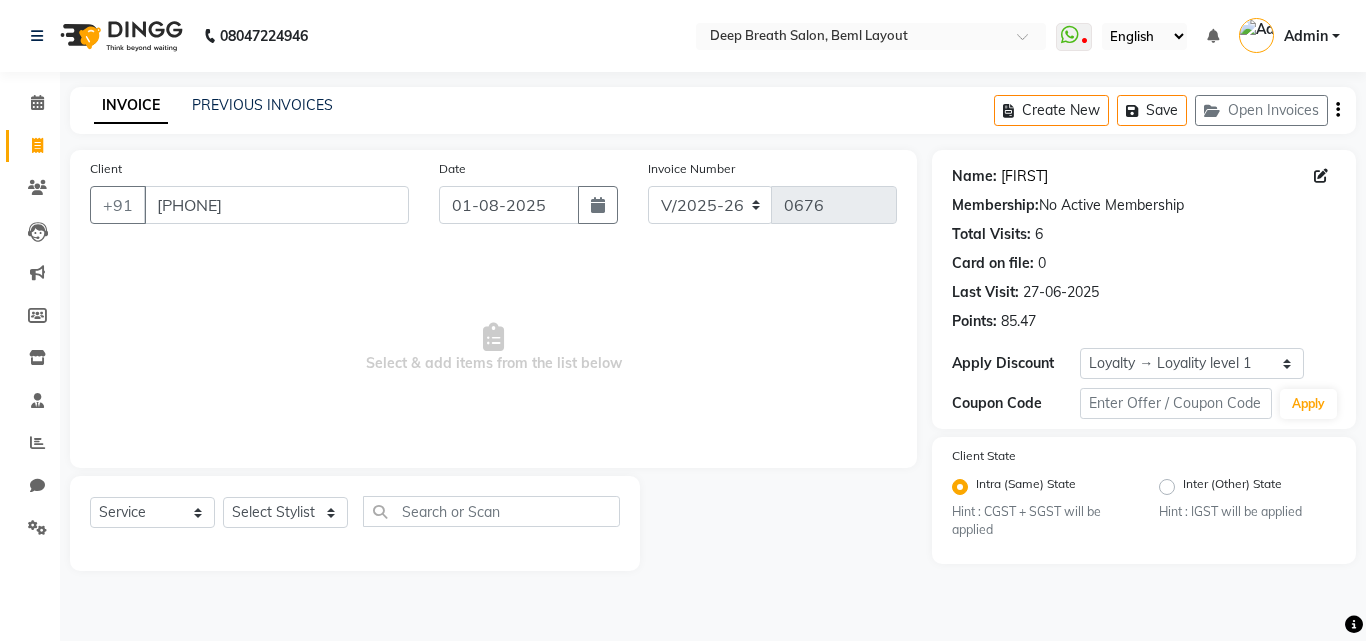 click on "Pranav" 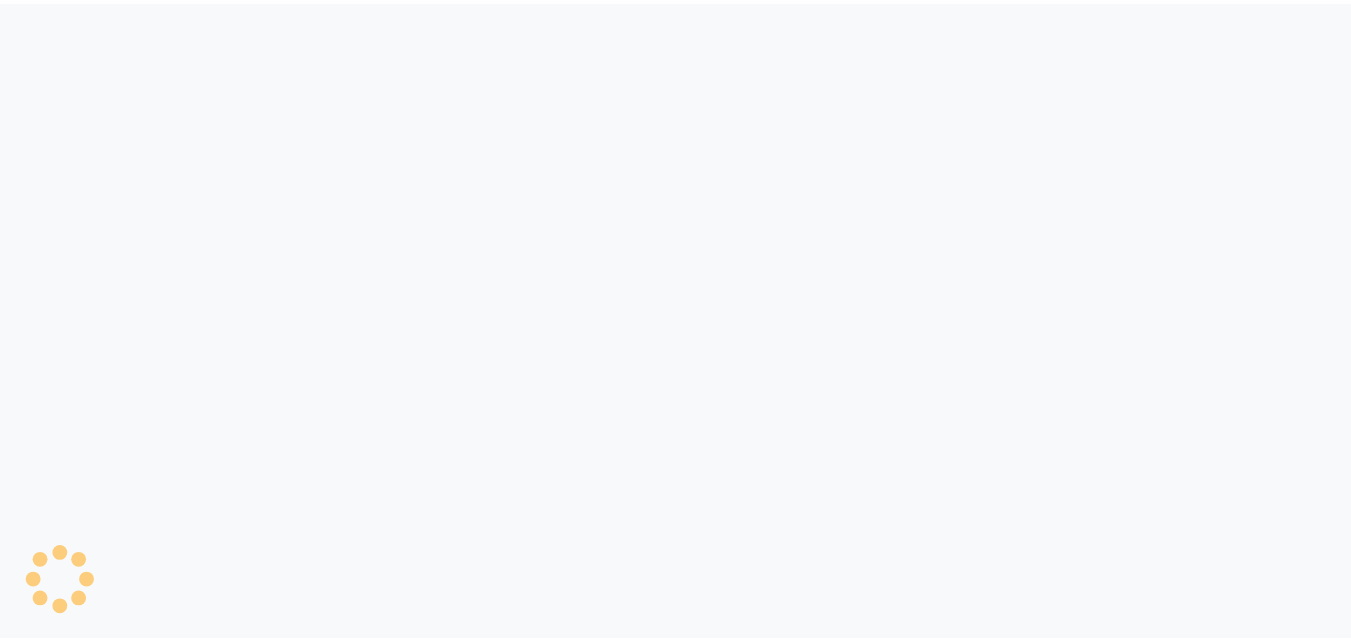 scroll, scrollTop: 0, scrollLeft: 0, axis: both 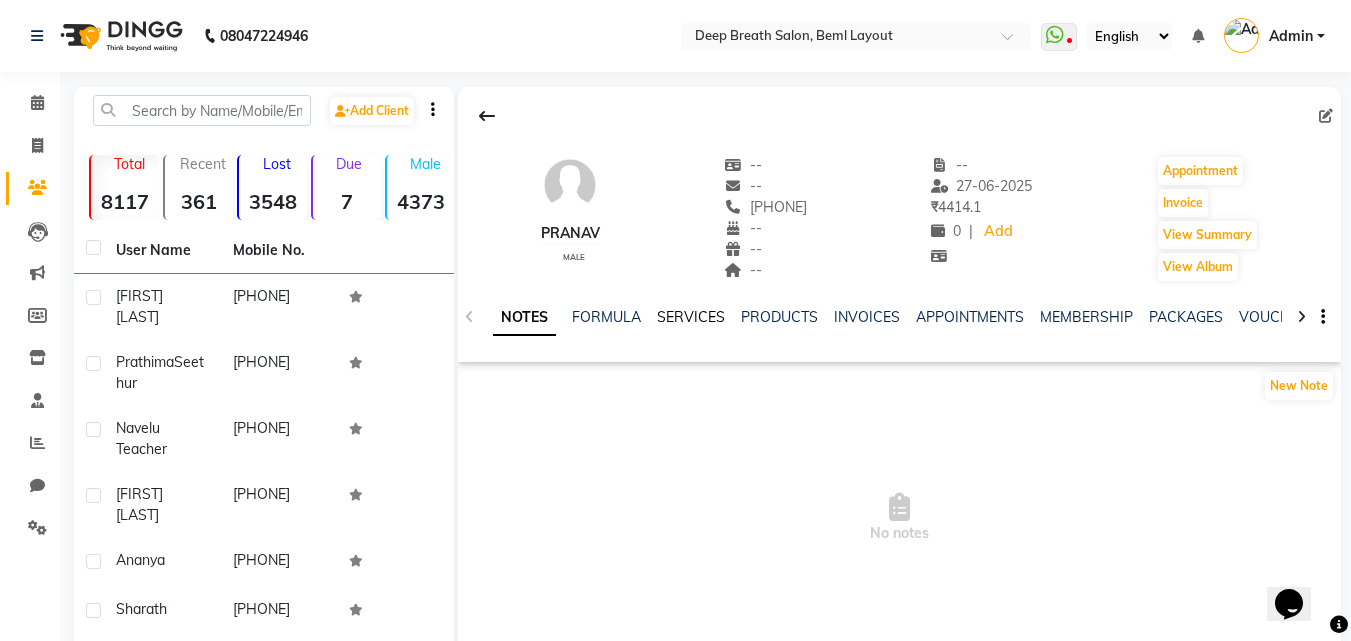 click on "SERVICES" 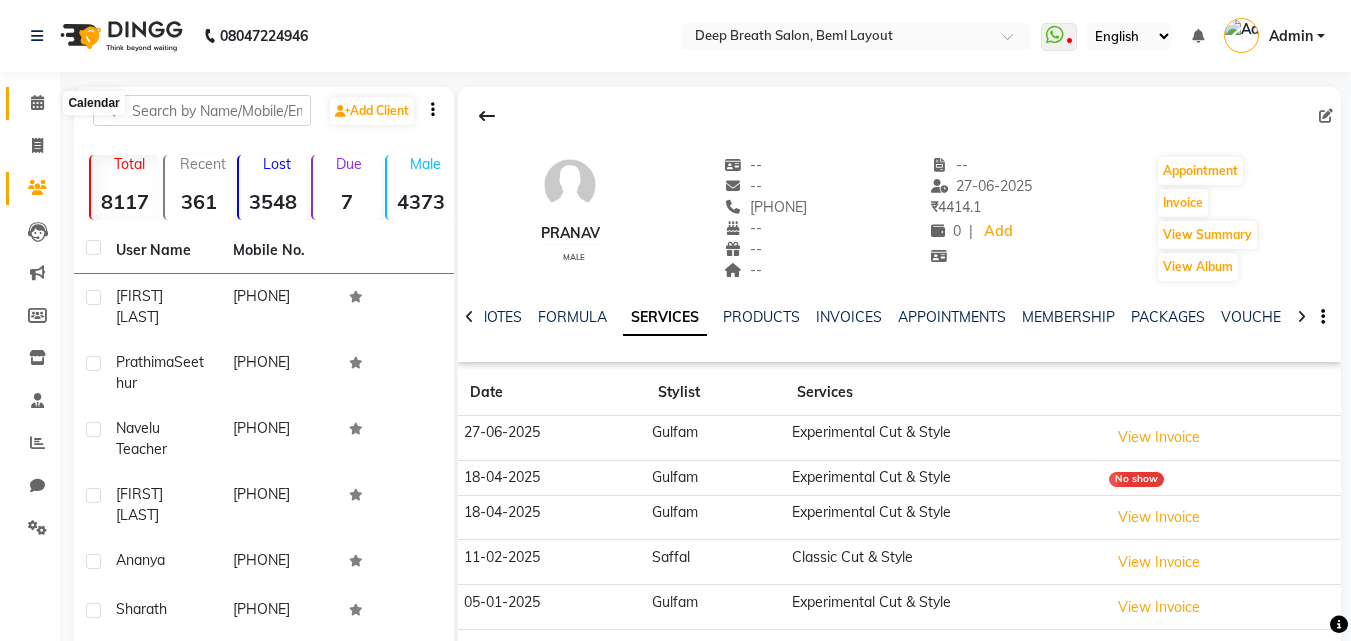 click 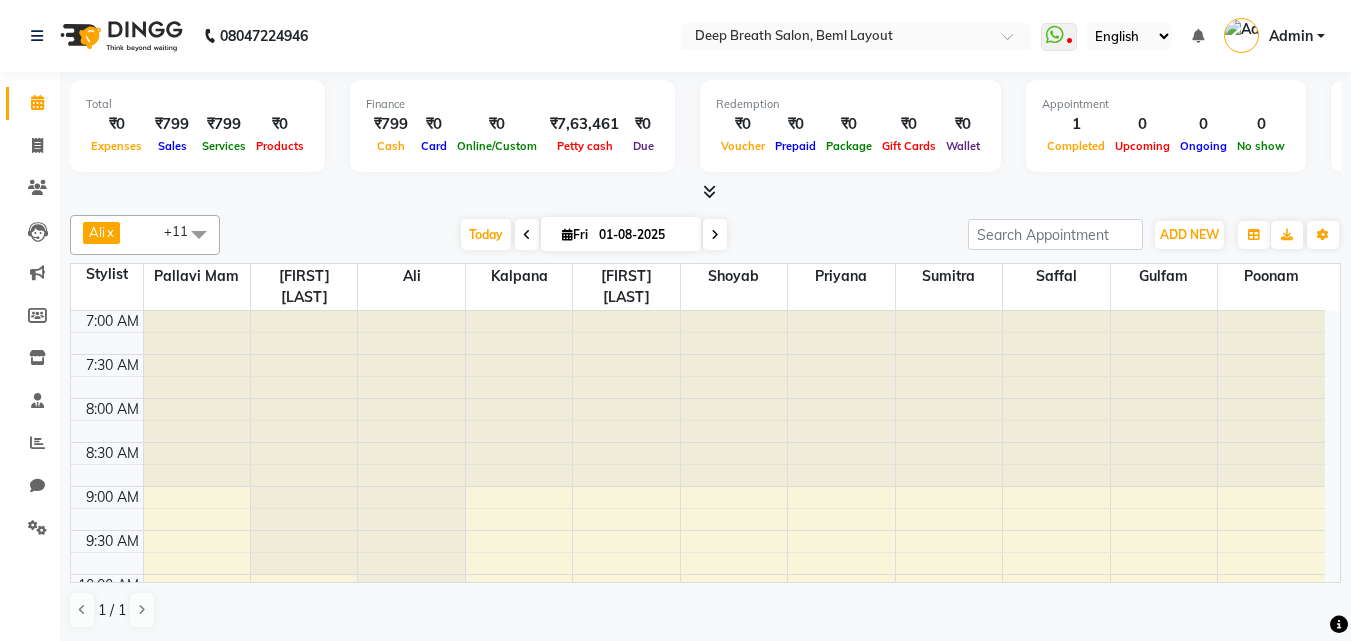 click on "[FIRST] [LAST] x [FIRST] x [FIRST] x [FIRST] x [FIRST] [LAST] x [FIRST] [LAST] x [FIRST] [LAST] x [FIRST] x [FIRST]  x [FIRST] x [FIRST] x [FIRST]  x +11 Select All [FIRST] [FIRST] [FIRST] [FIRST] [FIRST] [LAST] [FIRST] [FIRST] [LAST] [FIRST] [LAST] [FIRST] [FIRST] [FIRST]  [FIRST] [FIRST] [FIRST] [FIRST] [FIRST] [FIRST] [FIRST] [FIRST] [FIRST]  [FIRST] [FIRST] [FIRST] [FIRST] [FIRST] [FIRST] [FIRST] [FIRST] [FIRST]  [FIRST] [LAST] x [FIRST] x [FIRST] x [FIRST] x [FIRST] [LAST] x [FIRST] [LAST] x [FIRST] [LAST] x [FIRST] x [FIRST]  x [FIRST] x [FIRST] x [FIRST]  x +11 Select All [FIRST] [FIRST] [FIRST] [FIRST] [FIRST] [LAST] [FIRST] [FIRST] [LAST] [FIRST] [LAST] [FIRST] [LAST] [FIRST] [FIRST] [FIRST] [FIRST] [FIRST] [FIRST] [FIRST] [FIRST] [FIRST]  [FIRST] [FIRST] [FIRST] [FIRST] [FIRST] [FIRST] [FIRST] [FIRST] [FIRST]  Group By  Staff View   Room View  View as Vertical  Vertical - Week View  Horizontal  Horizontal - Week View  List  Toggle Dropdown Calendar Settings Manage Tags  Full Screen" 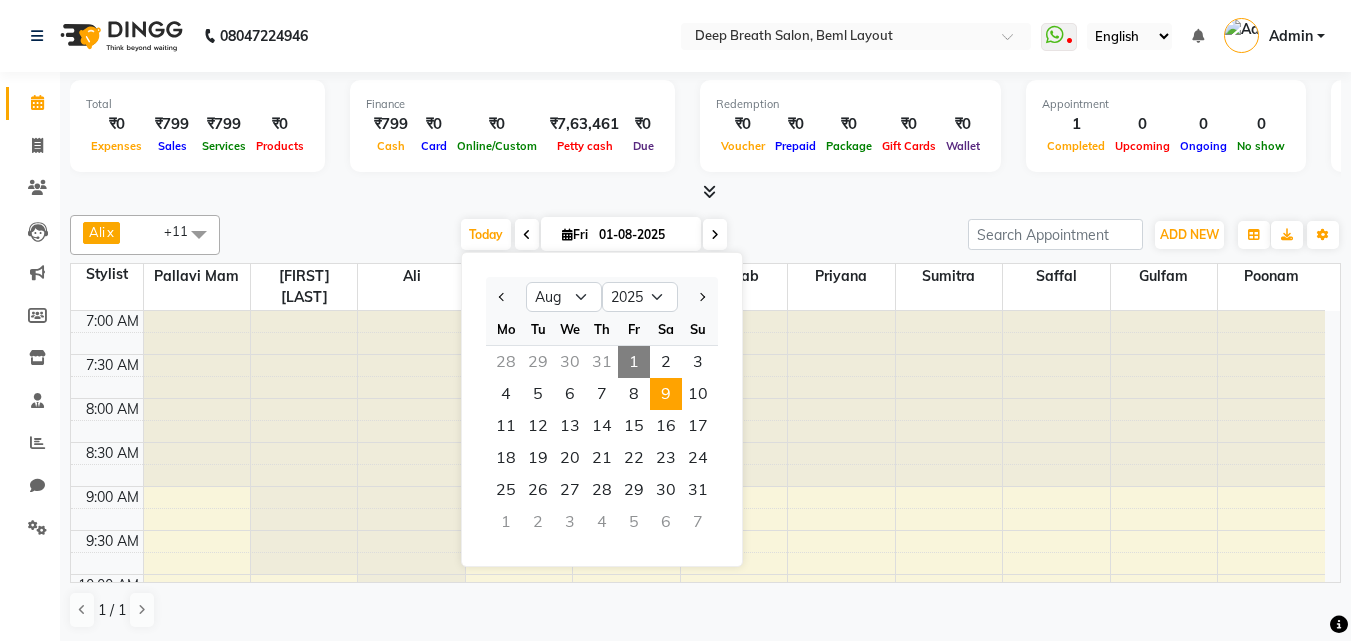 click on "9" at bounding box center [666, 394] 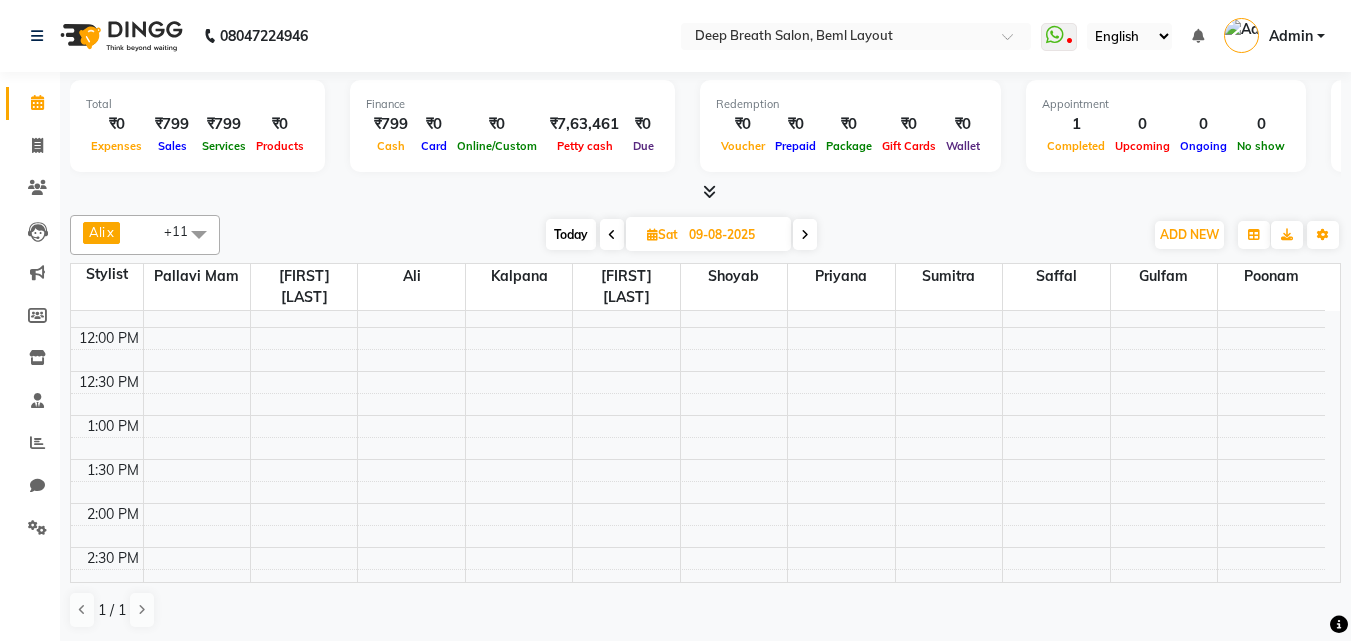 scroll, scrollTop: 541, scrollLeft: 0, axis: vertical 